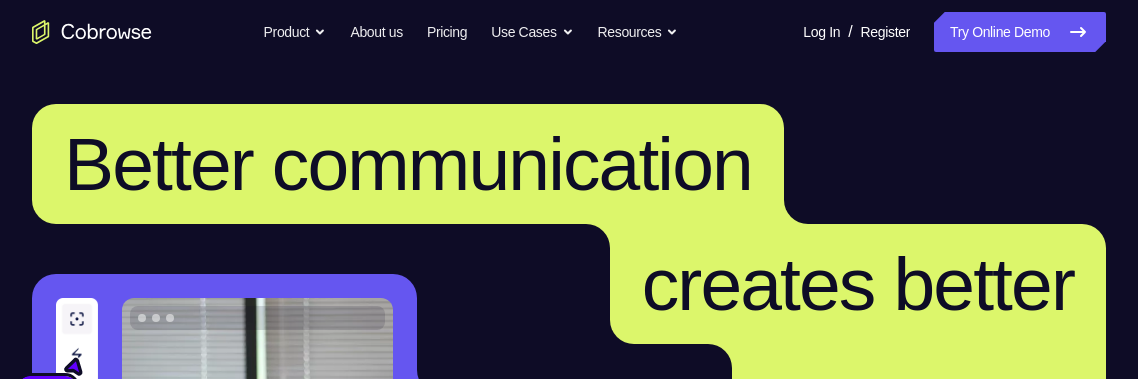 scroll, scrollTop: 0, scrollLeft: 0, axis: both 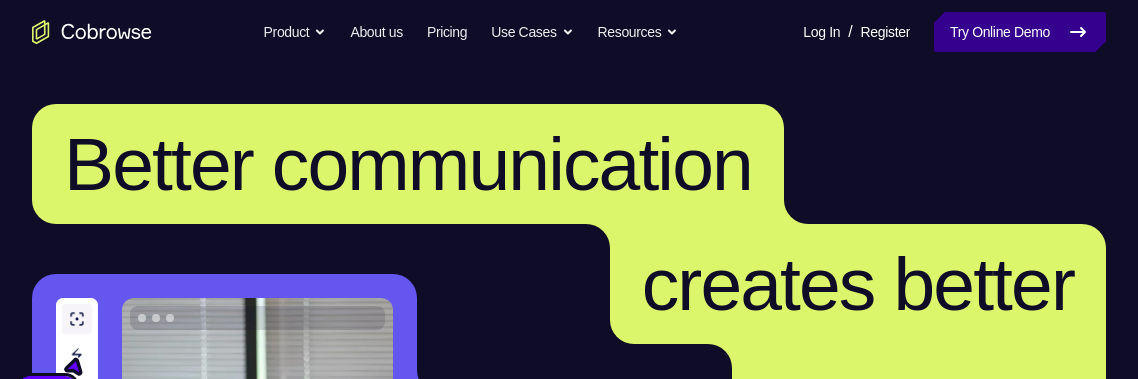 click on "Try Online Demo" at bounding box center (1020, 32) 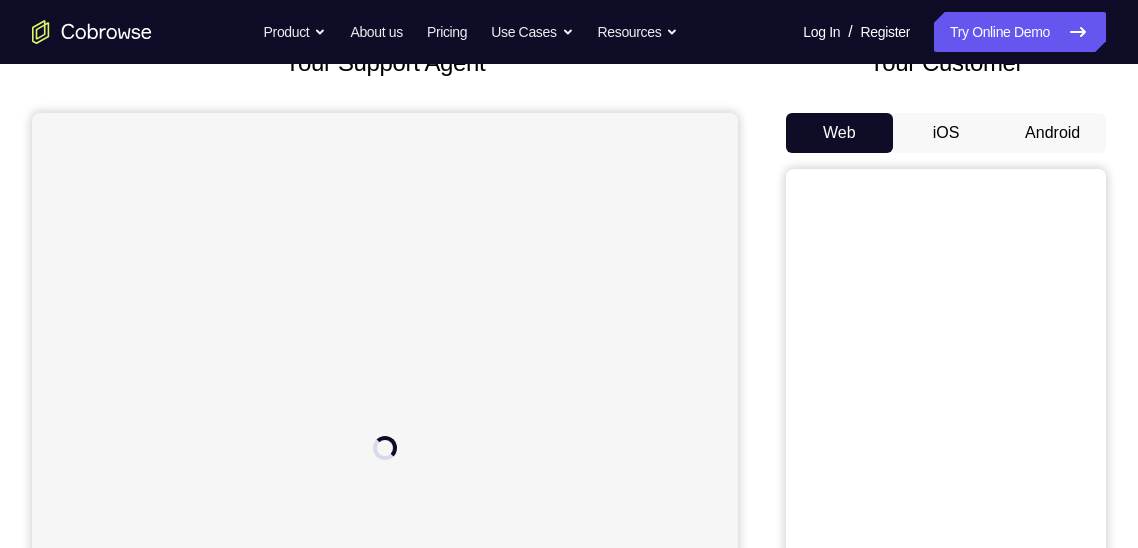 scroll, scrollTop: 0, scrollLeft: 0, axis: both 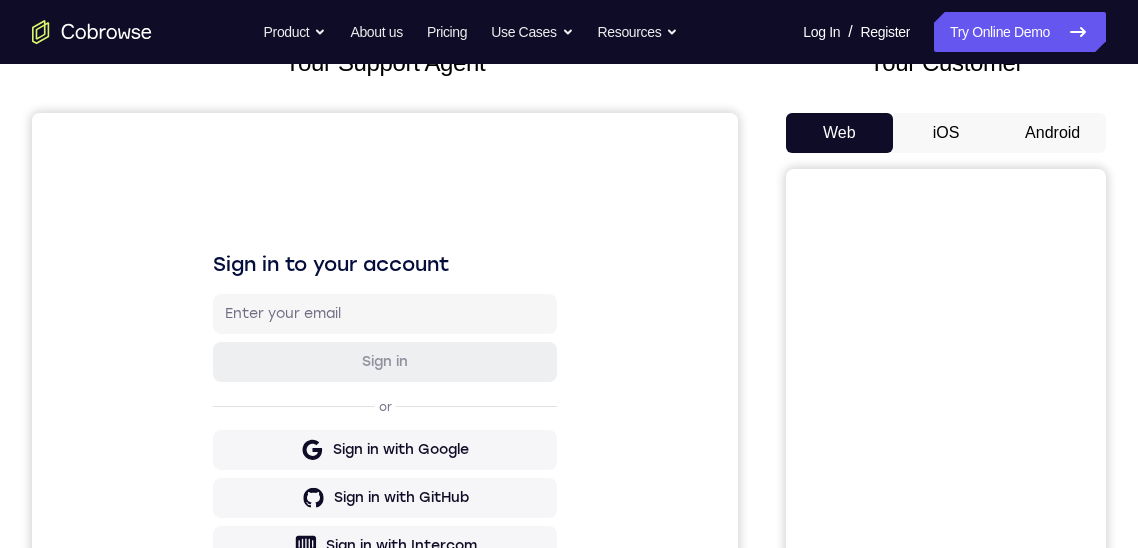 click on "Android" at bounding box center [1052, 133] 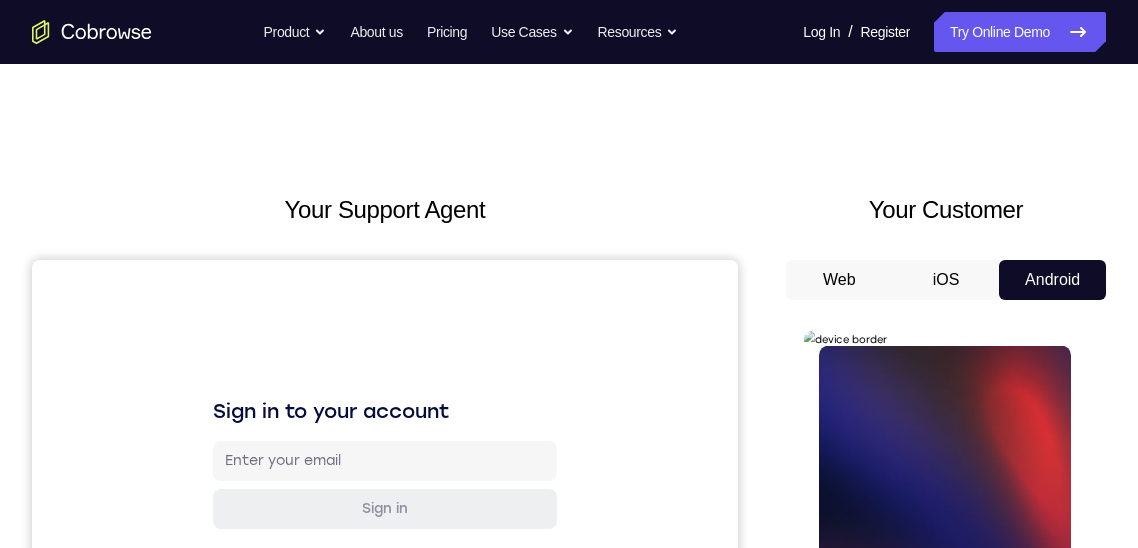 scroll, scrollTop: 0, scrollLeft: 0, axis: both 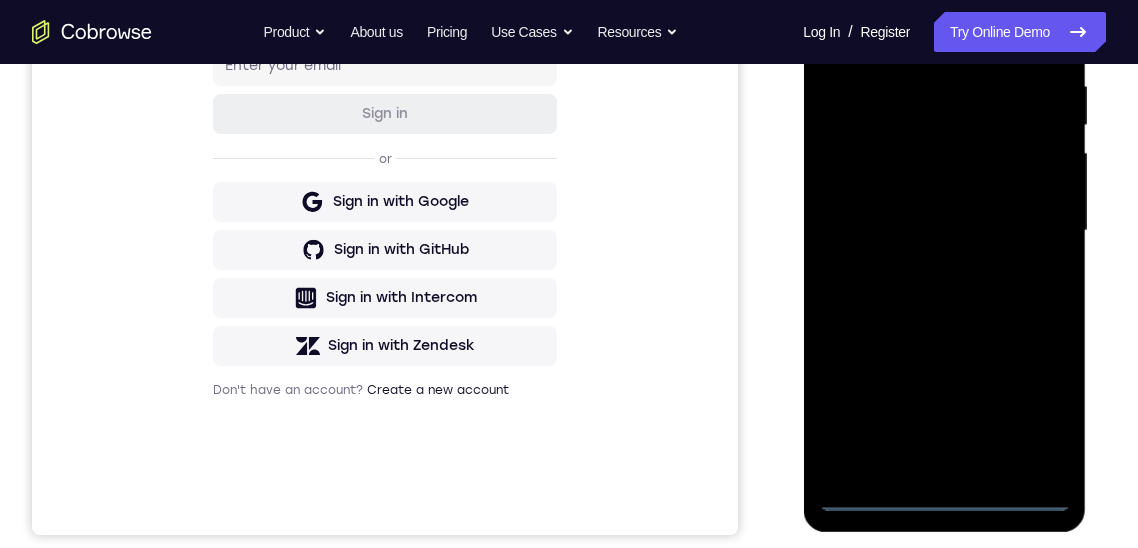 click at bounding box center [944, 231] 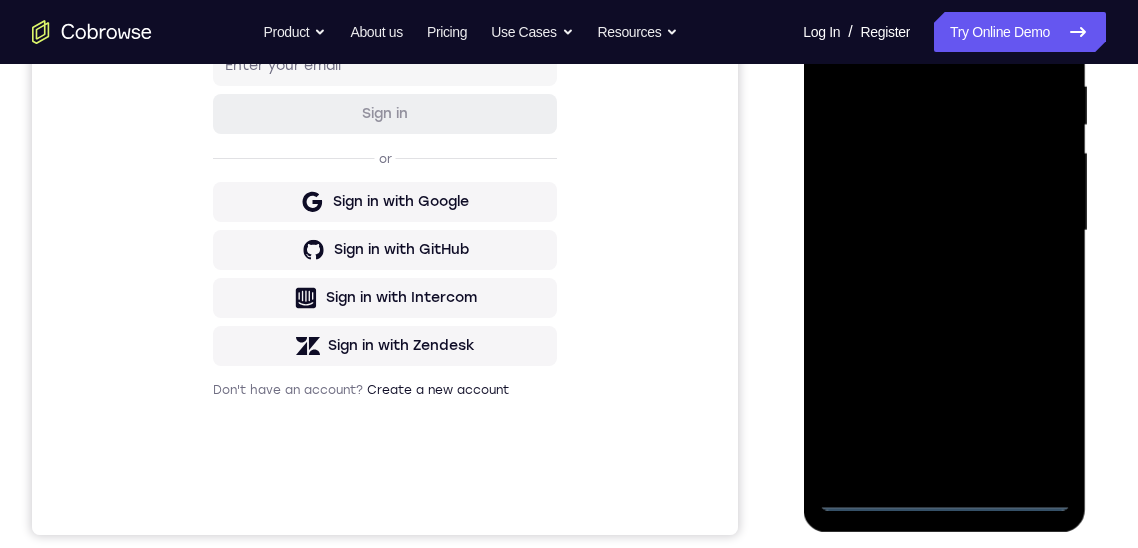 click at bounding box center (944, 231) 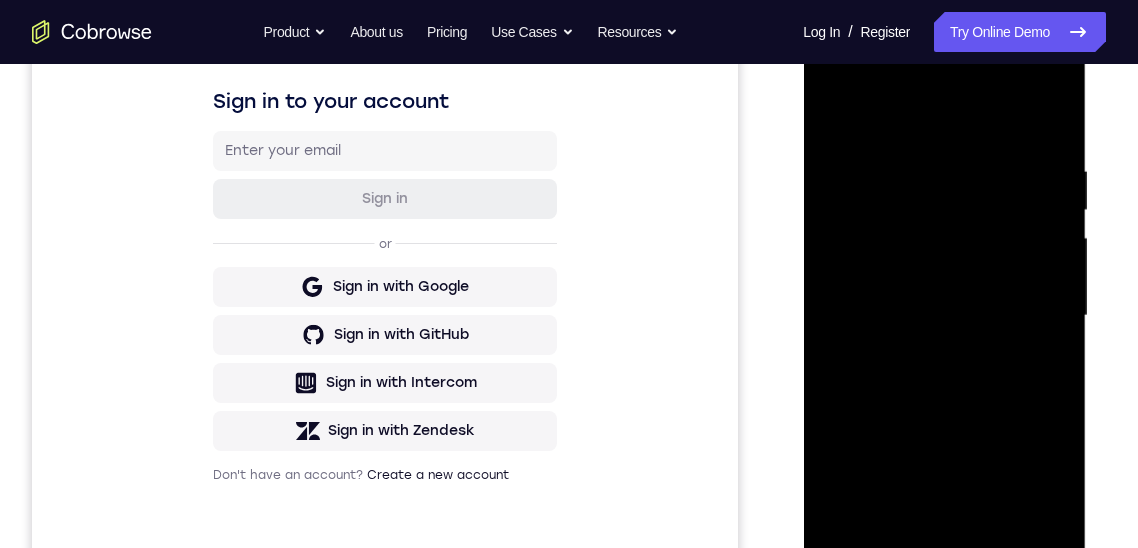 scroll, scrollTop: 307, scrollLeft: 0, axis: vertical 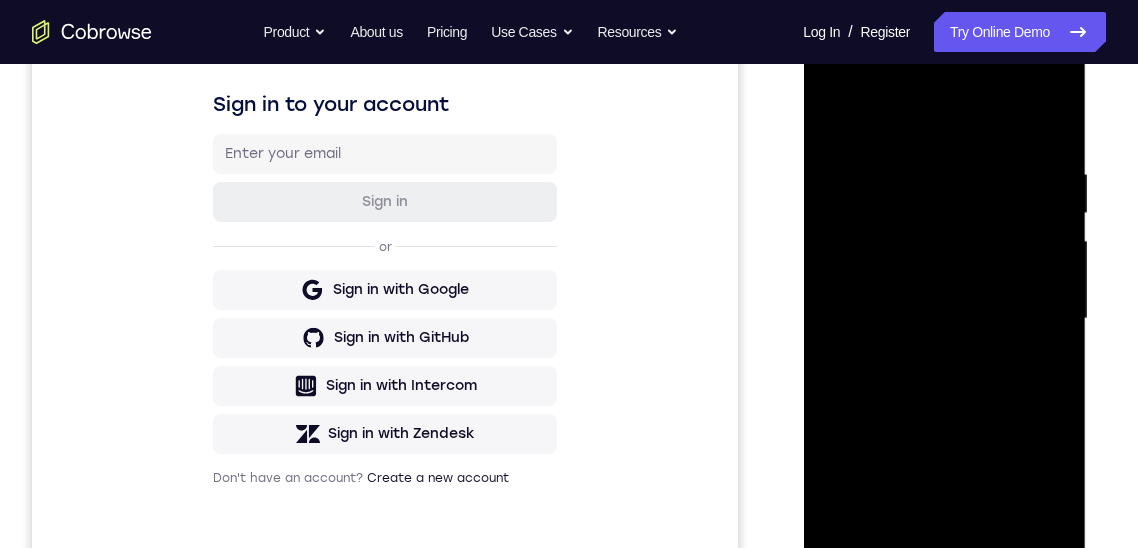 click at bounding box center [944, 319] 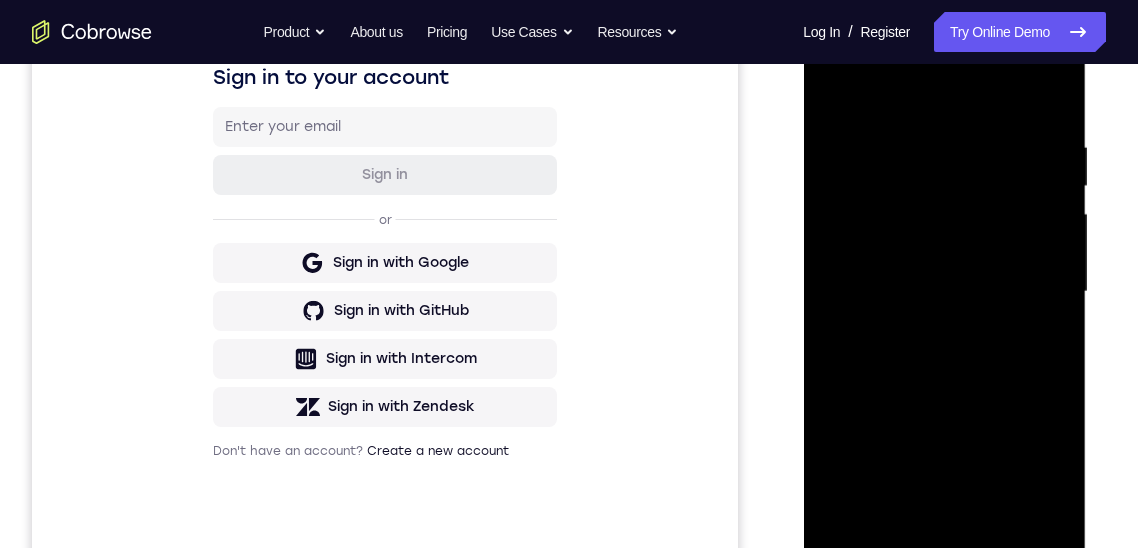 scroll, scrollTop: 339, scrollLeft: 0, axis: vertical 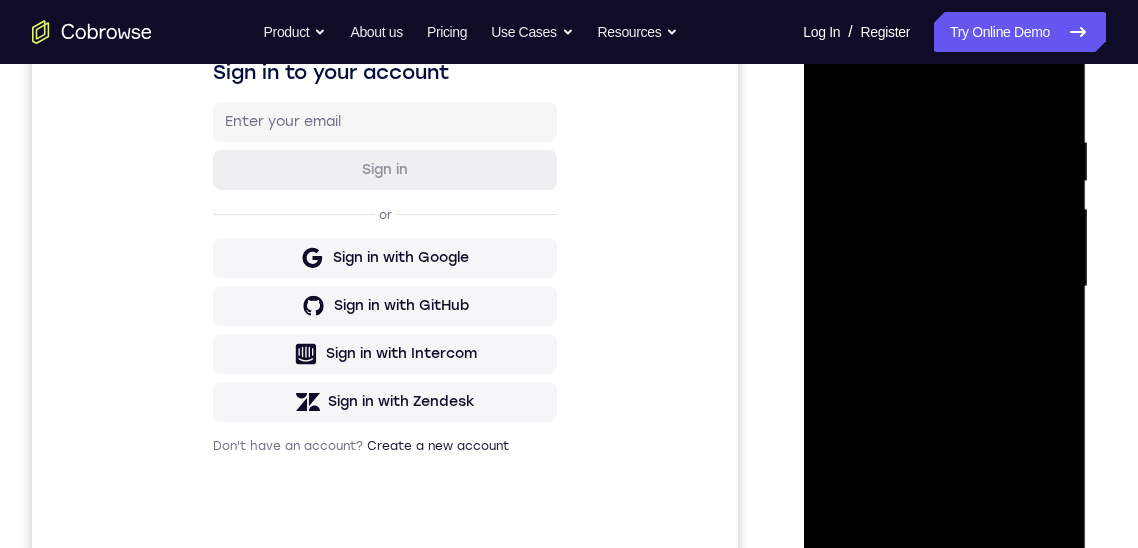 click at bounding box center [944, 287] 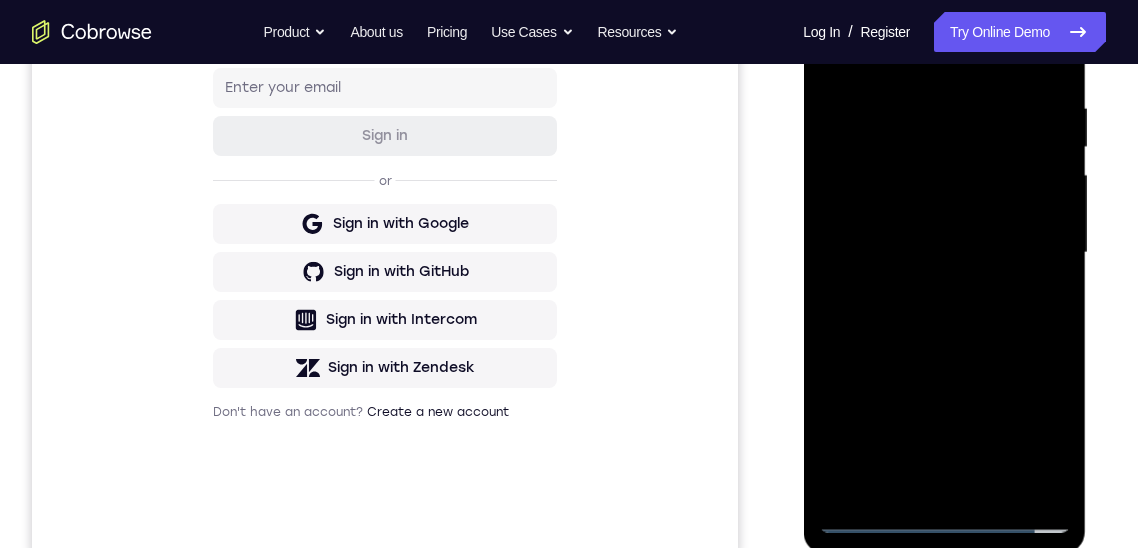 click at bounding box center [944, 253] 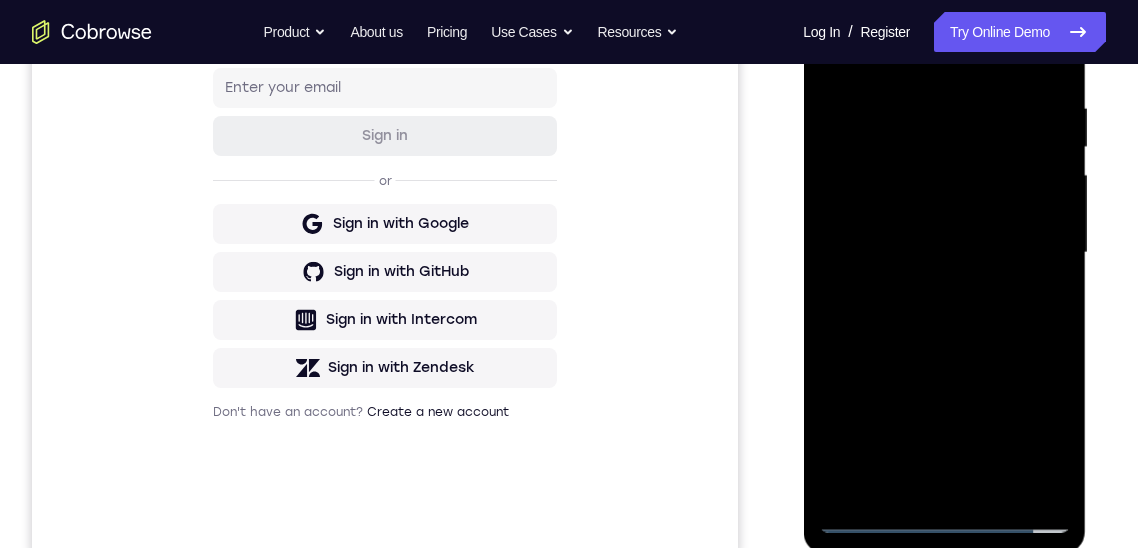 click at bounding box center (944, 253) 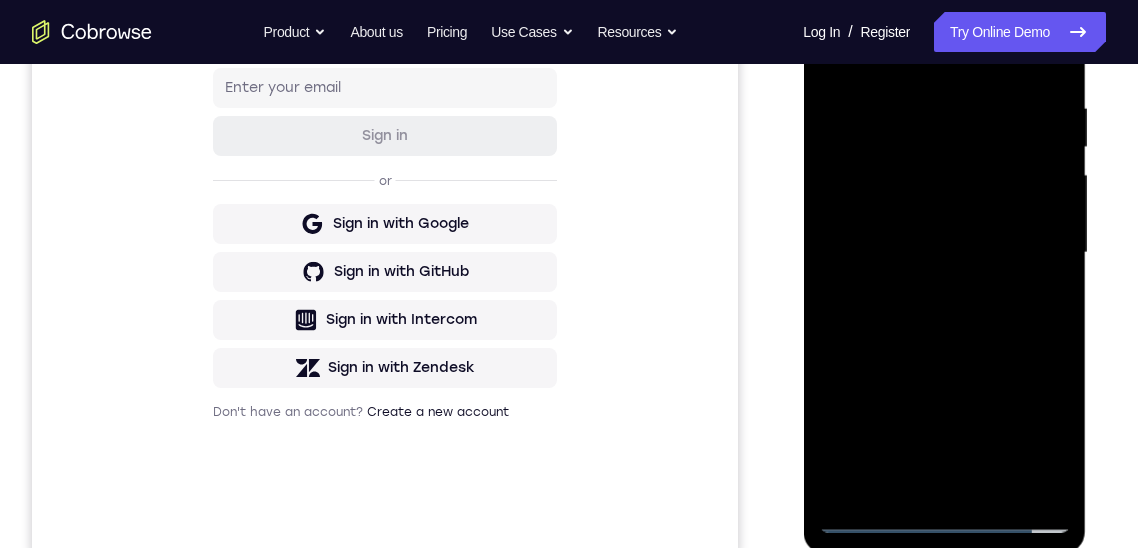 click at bounding box center [944, 253] 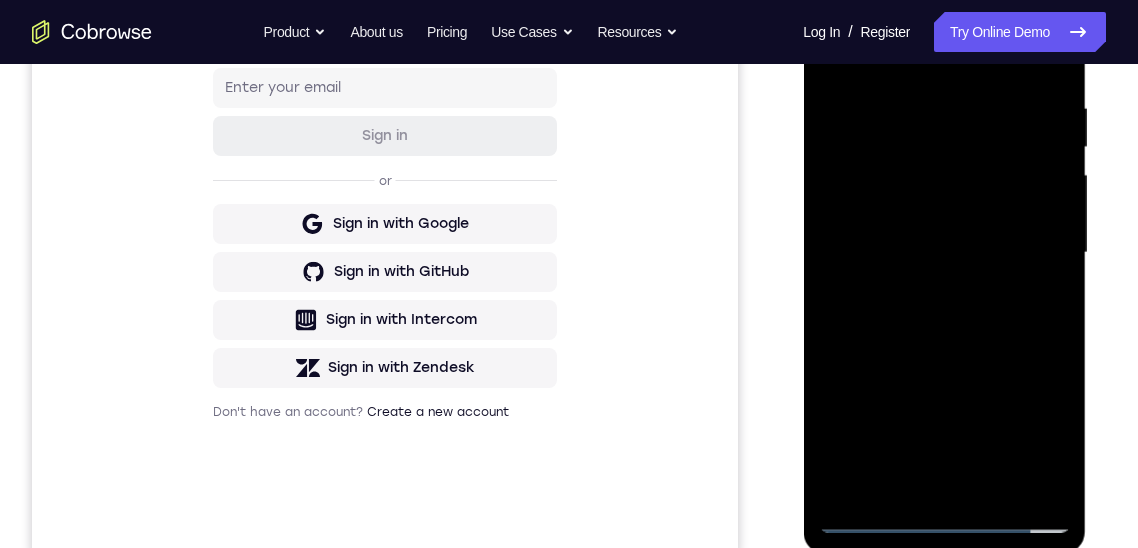 click at bounding box center (944, 253) 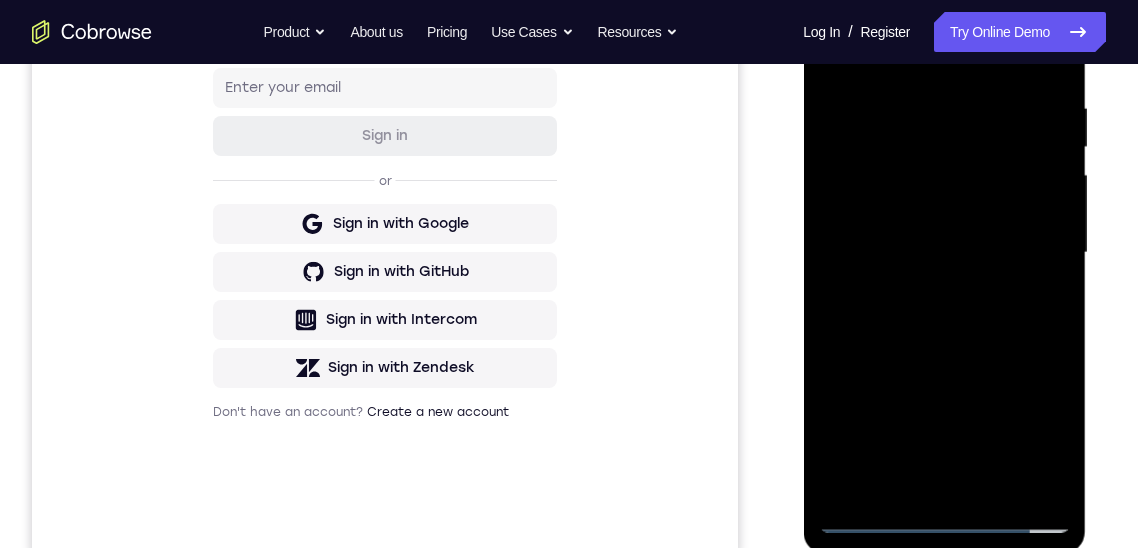 click at bounding box center [944, 253] 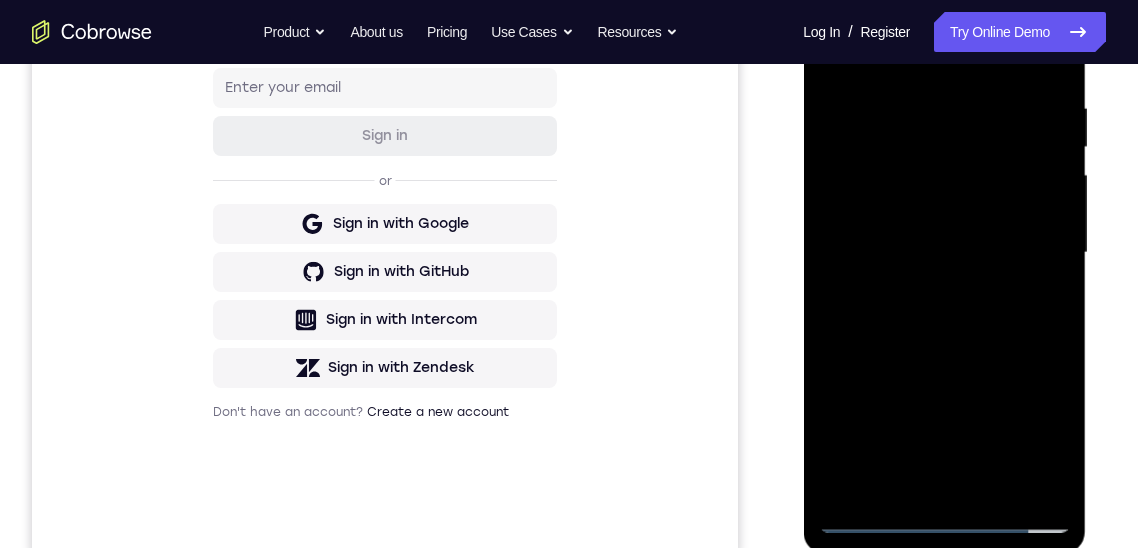 click at bounding box center (944, 253) 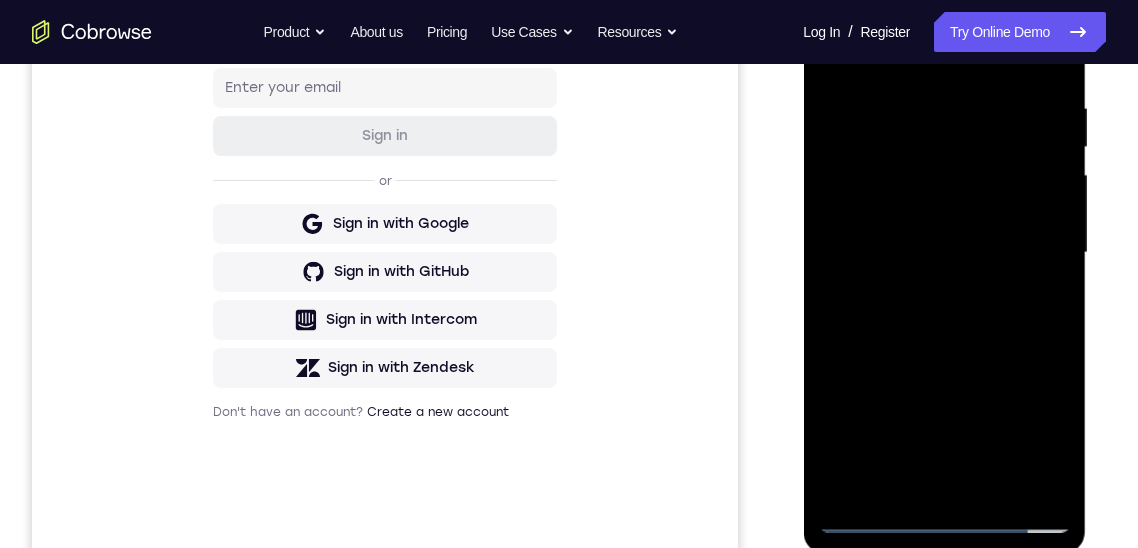 click at bounding box center (944, 253) 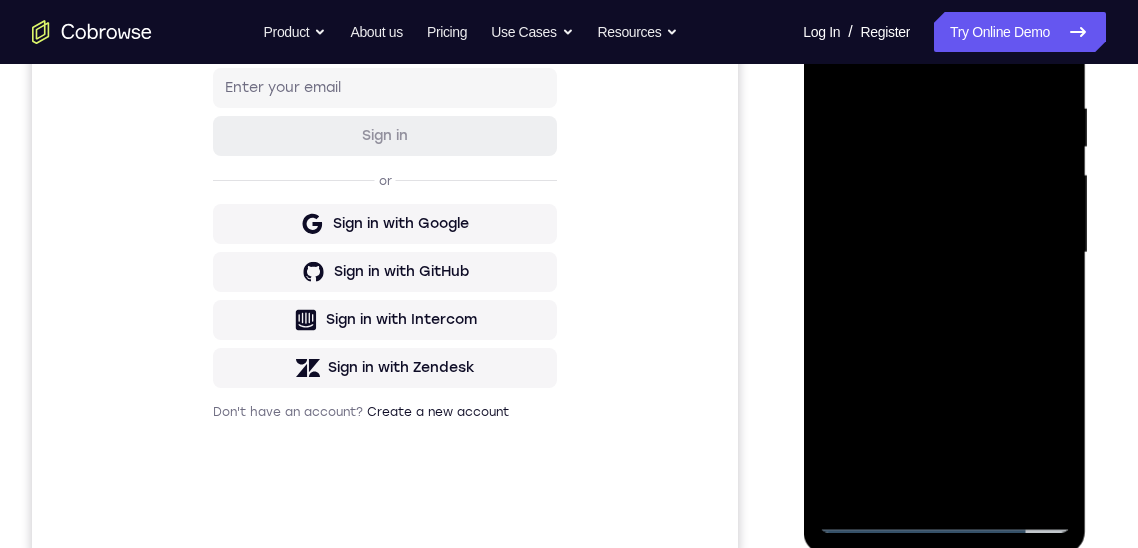 click at bounding box center [944, 253] 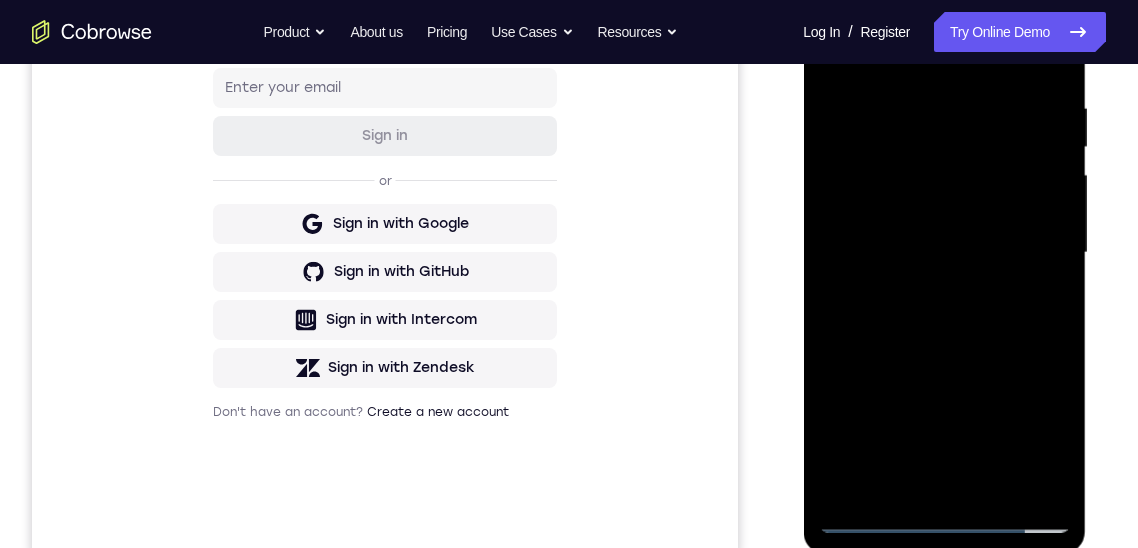 click at bounding box center [944, 253] 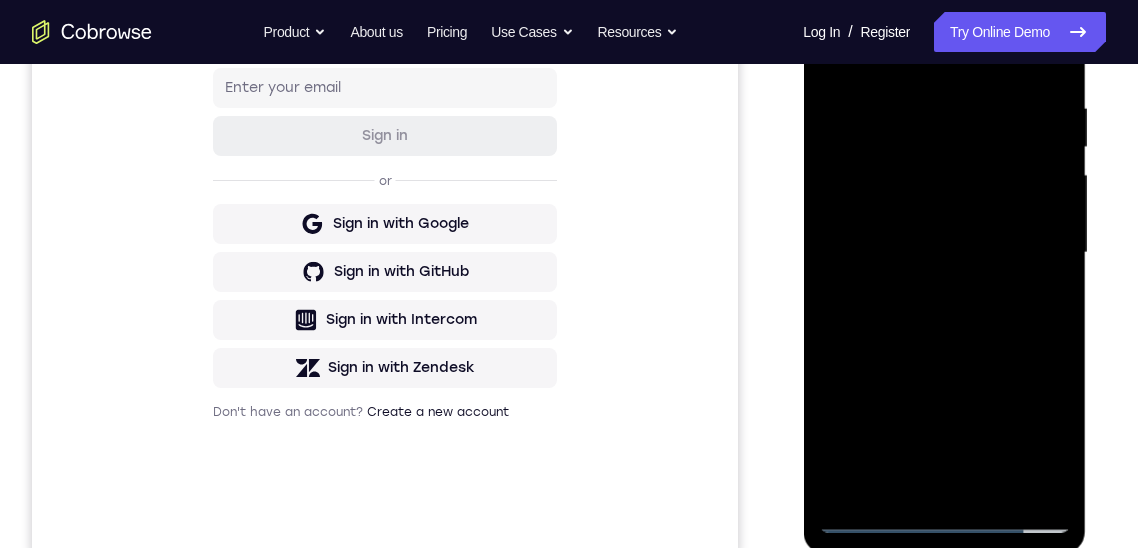 click at bounding box center (944, 253) 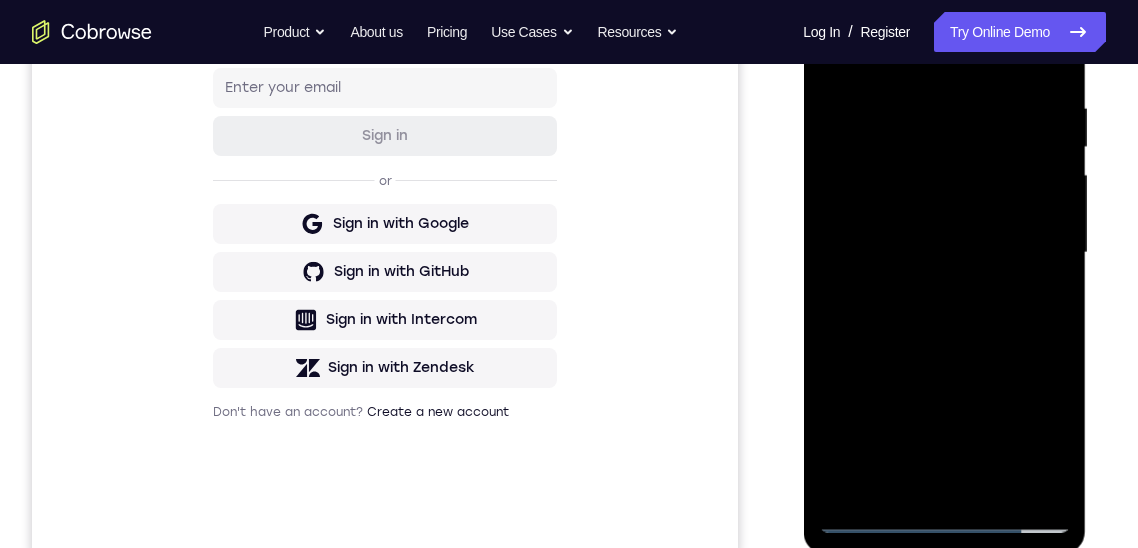 click at bounding box center (944, 253) 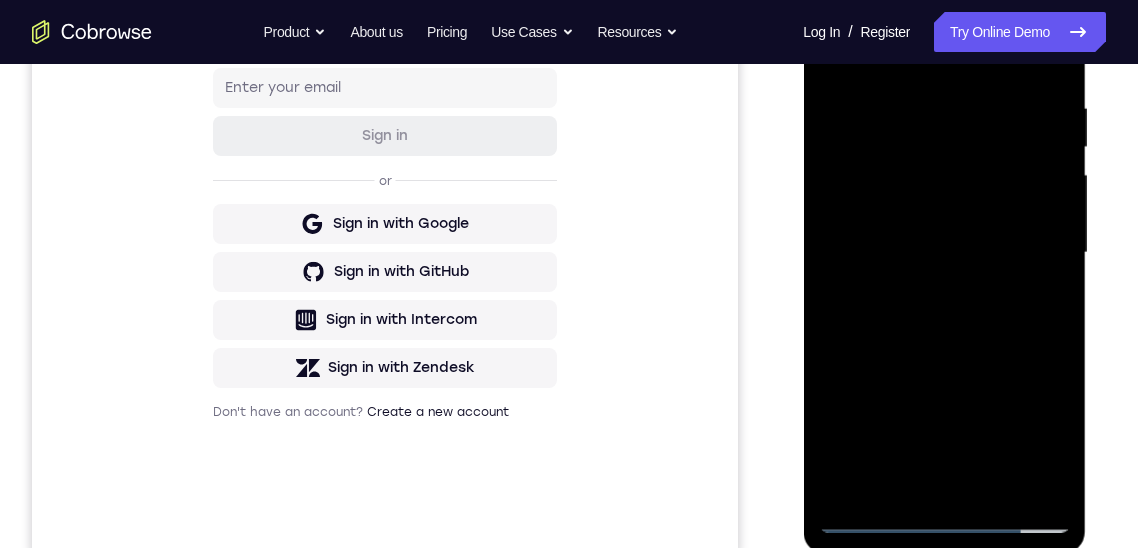 click at bounding box center [944, 253] 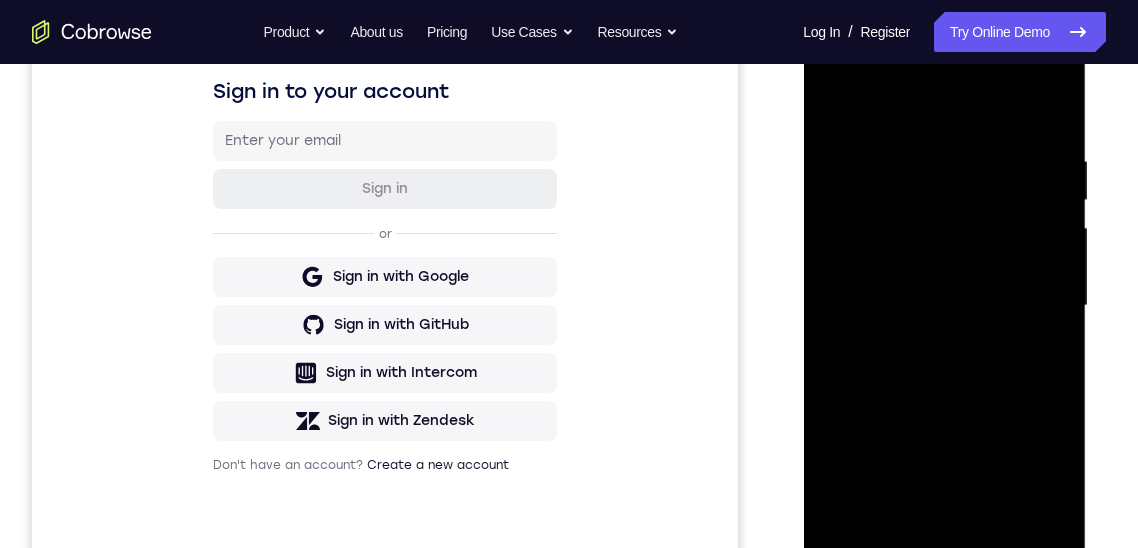 scroll, scrollTop: 315, scrollLeft: 0, axis: vertical 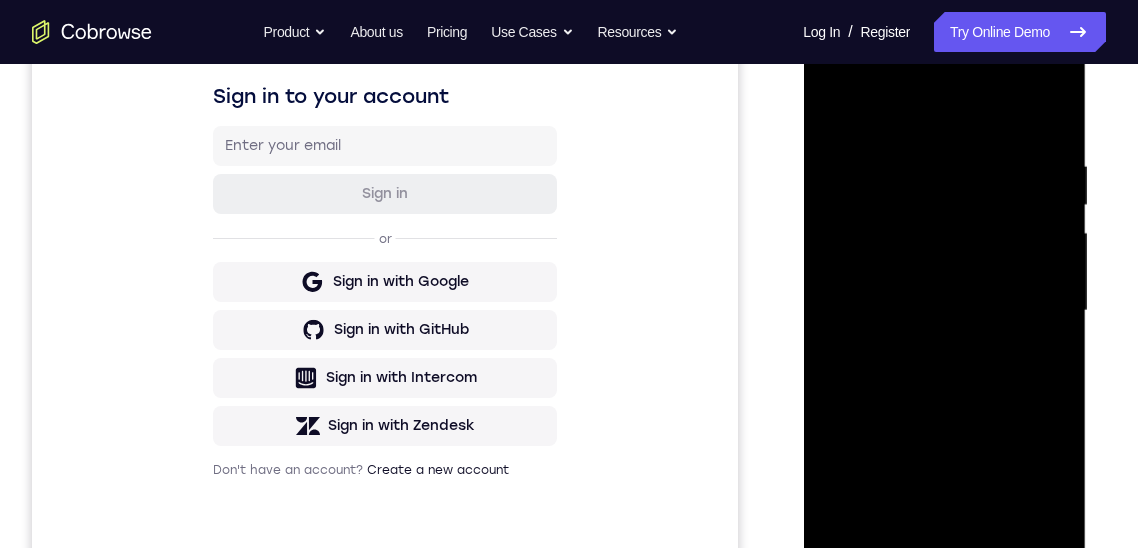 click at bounding box center [944, 311] 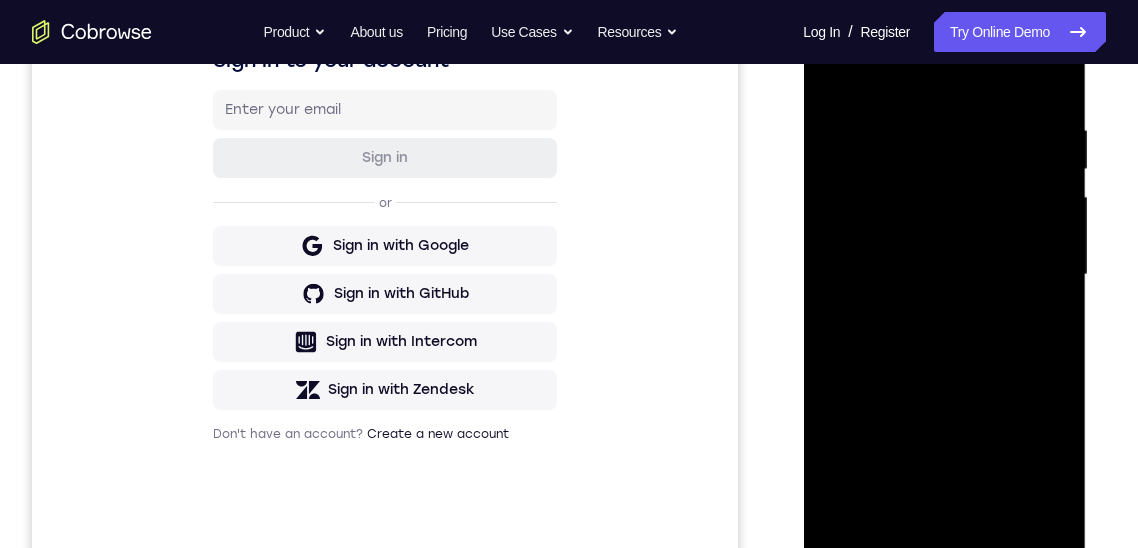scroll, scrollTop: 369, scrollLeft: 0, axis: vertical 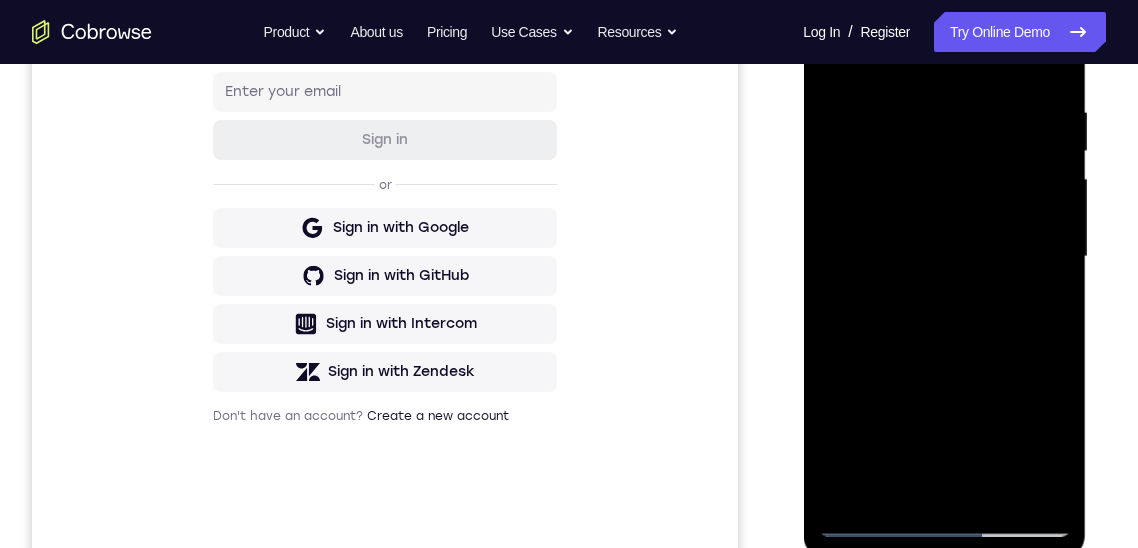 click at bounding box center (944, 257) 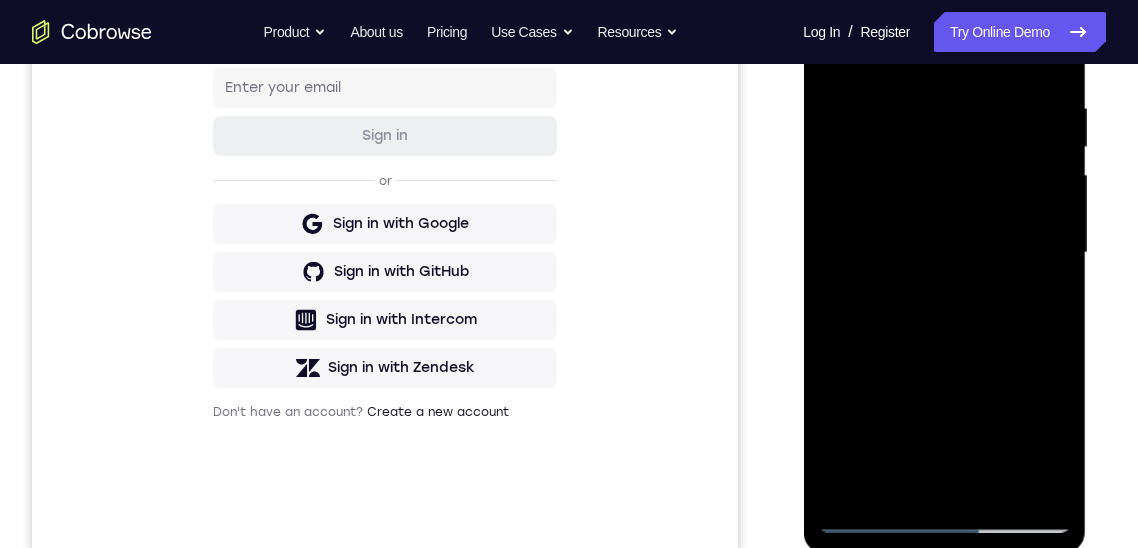 click at bounding box center (944, 253) 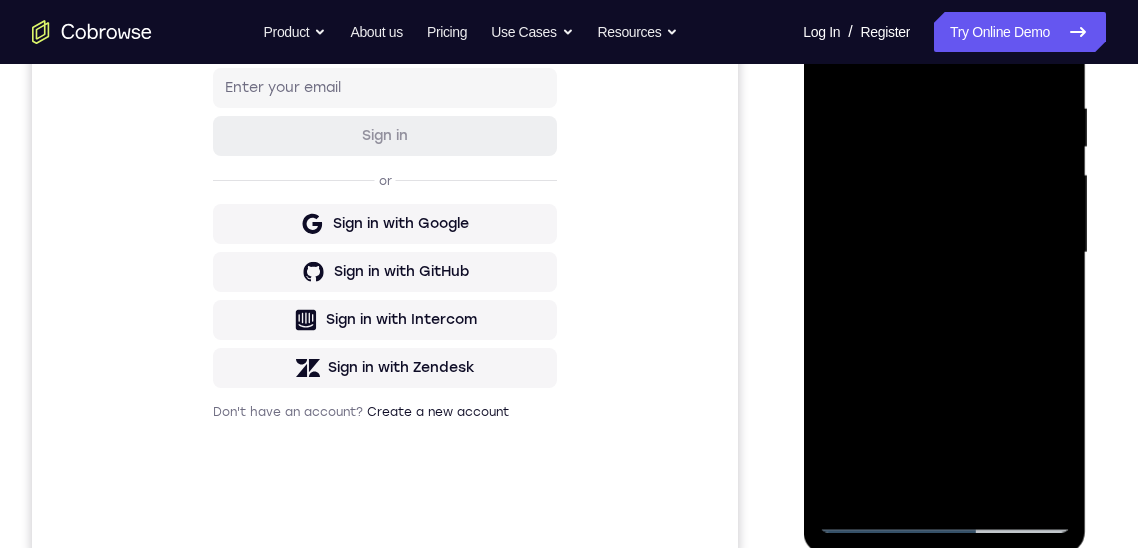 scroll, scrollTop: 341, scrollLeft: 0, axis: vertical 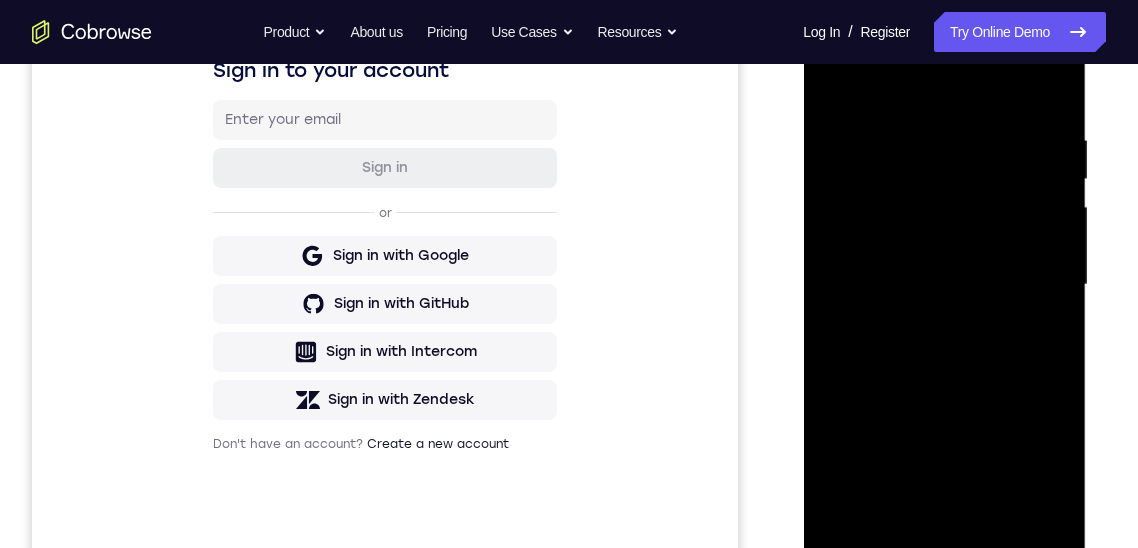 click at bounding box center (944, 285) 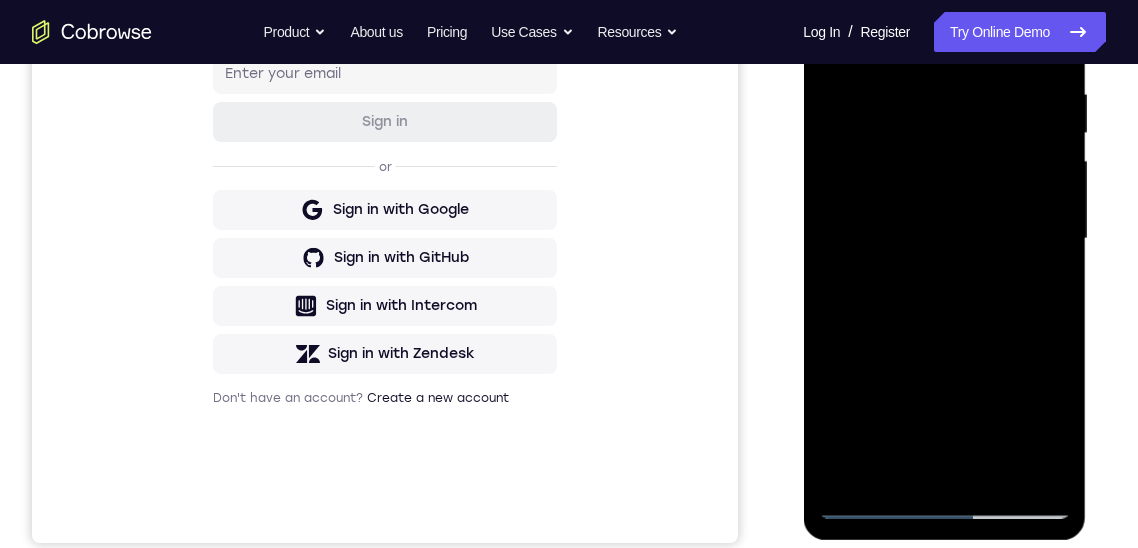 click at bounding box center (944, 239) 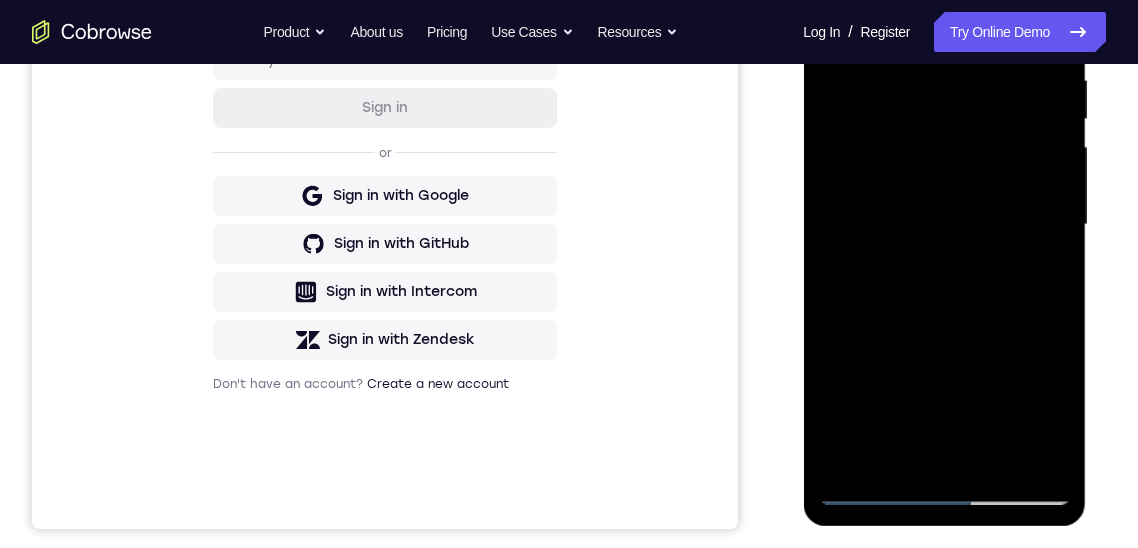 click at bounding box center (944, 225) 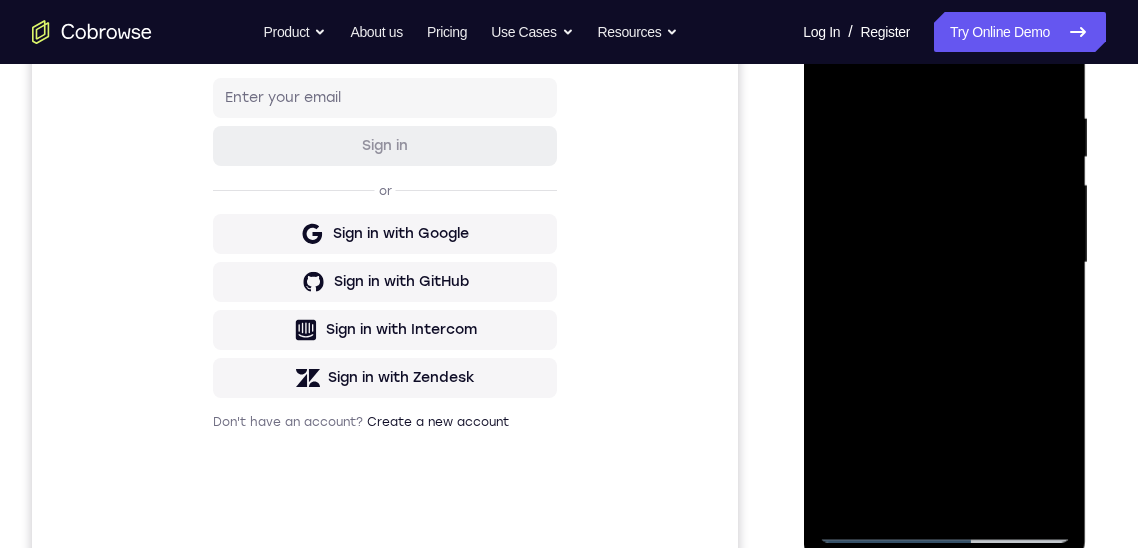 scroll, scrollTop: 357, scrollLeft: 0, axis: vertical 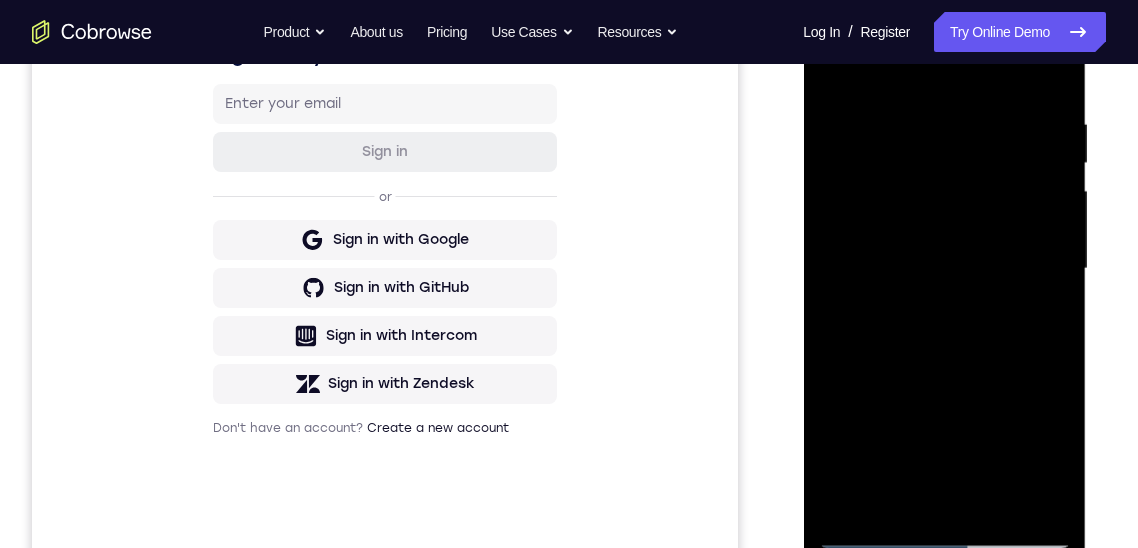 click at bounding box center [944, 269] 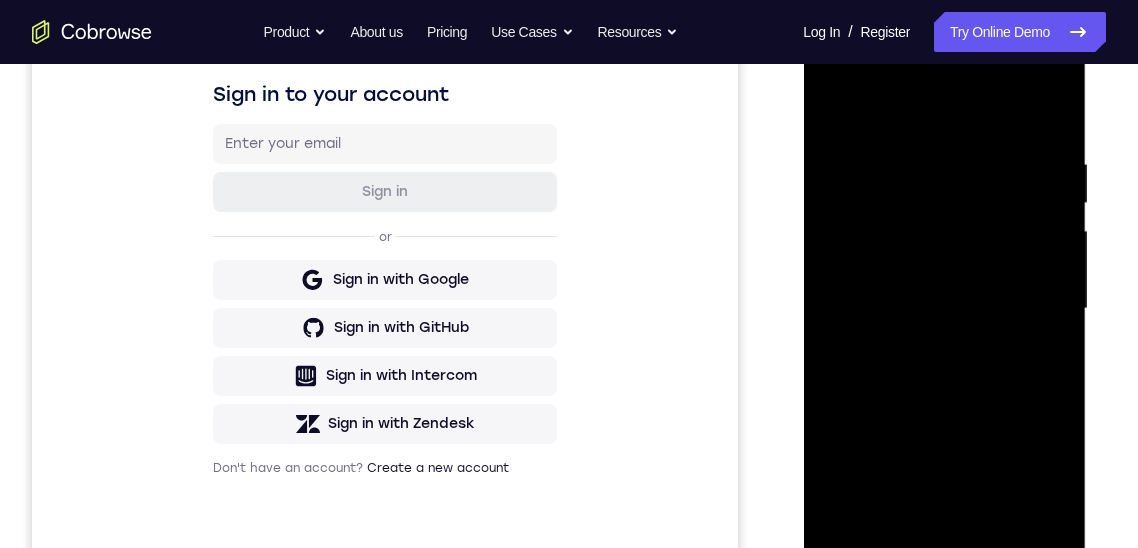 click at bounding box center (944, 309) 